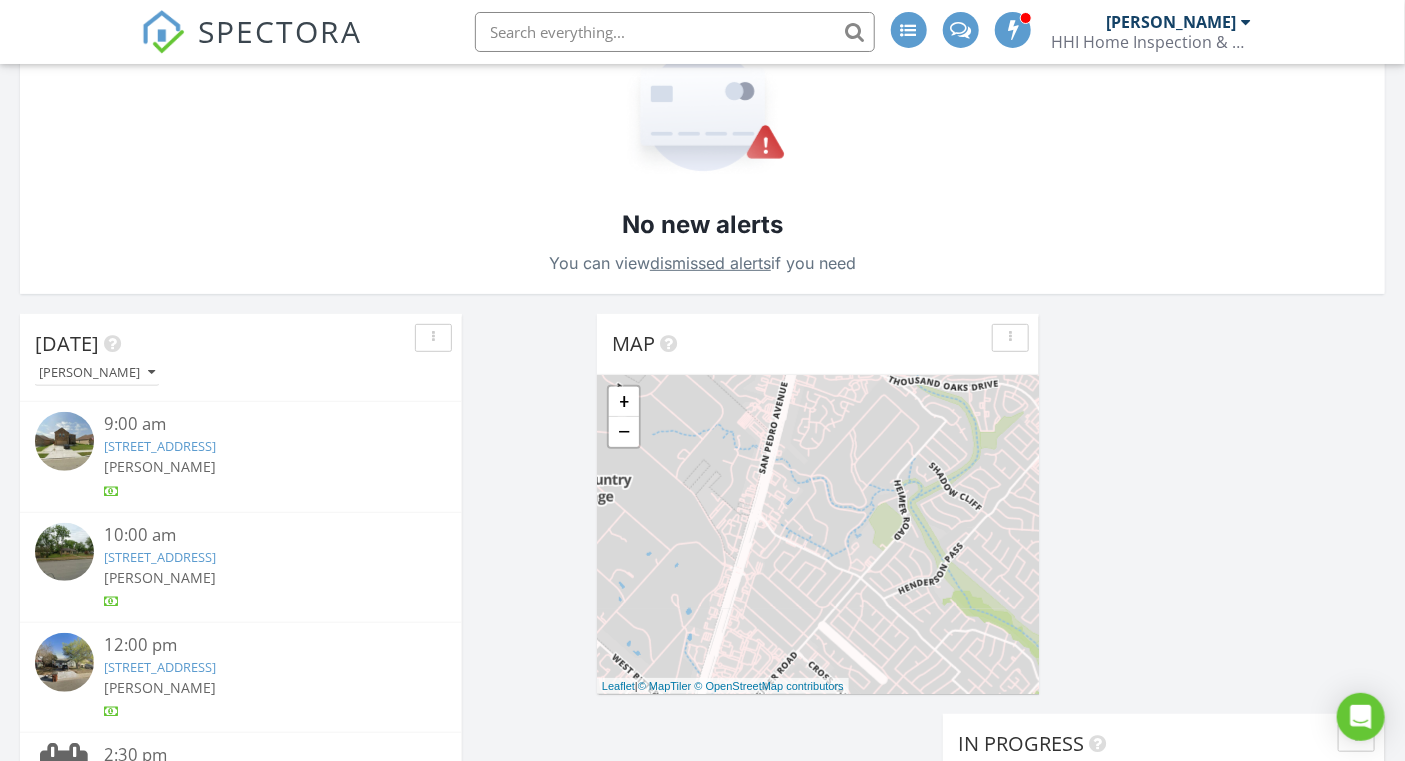 scroll, scrollTop: 1869, scrollLeft: 0, axis: vertical 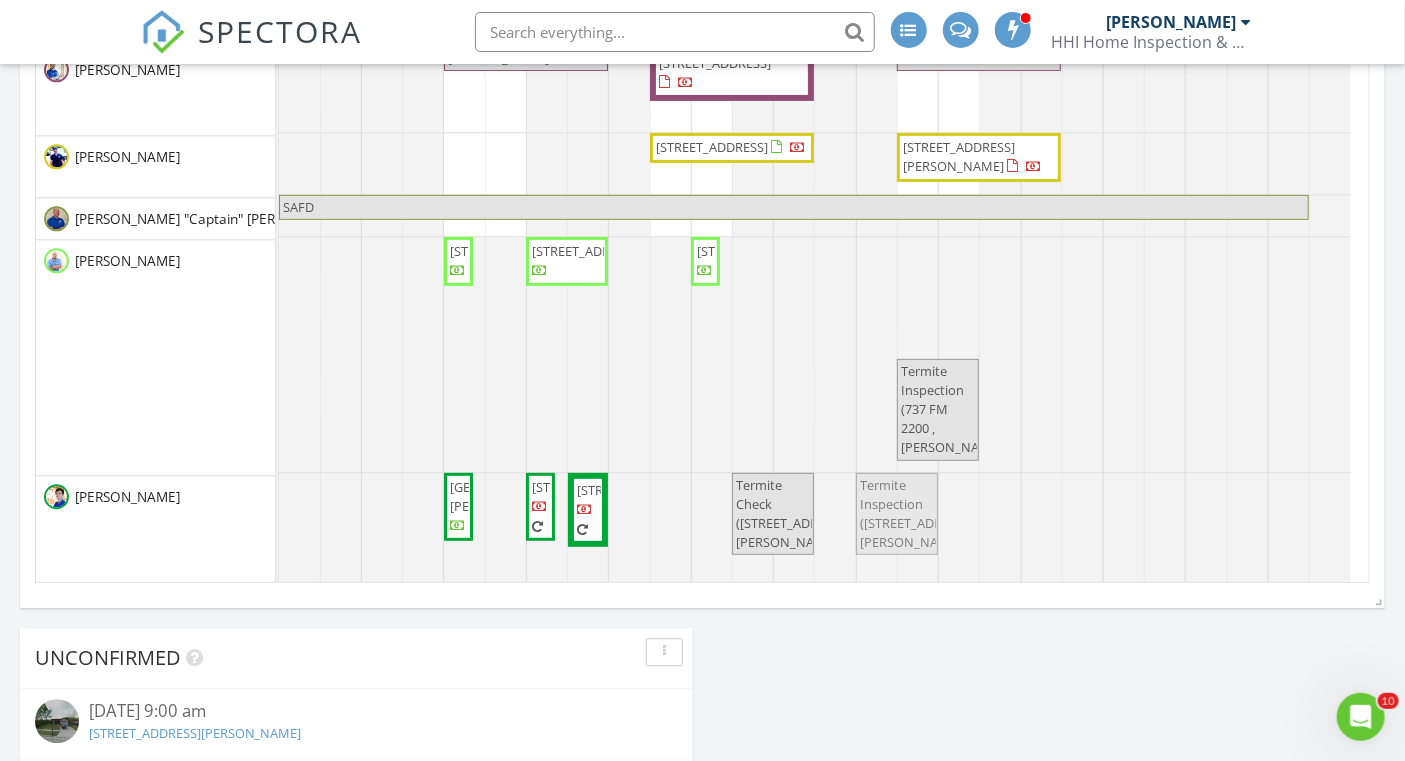 drag, startPoint x: 991, startPoint y: 332, endPoint x: 887, endPoint y: 537, distance: 229.8717 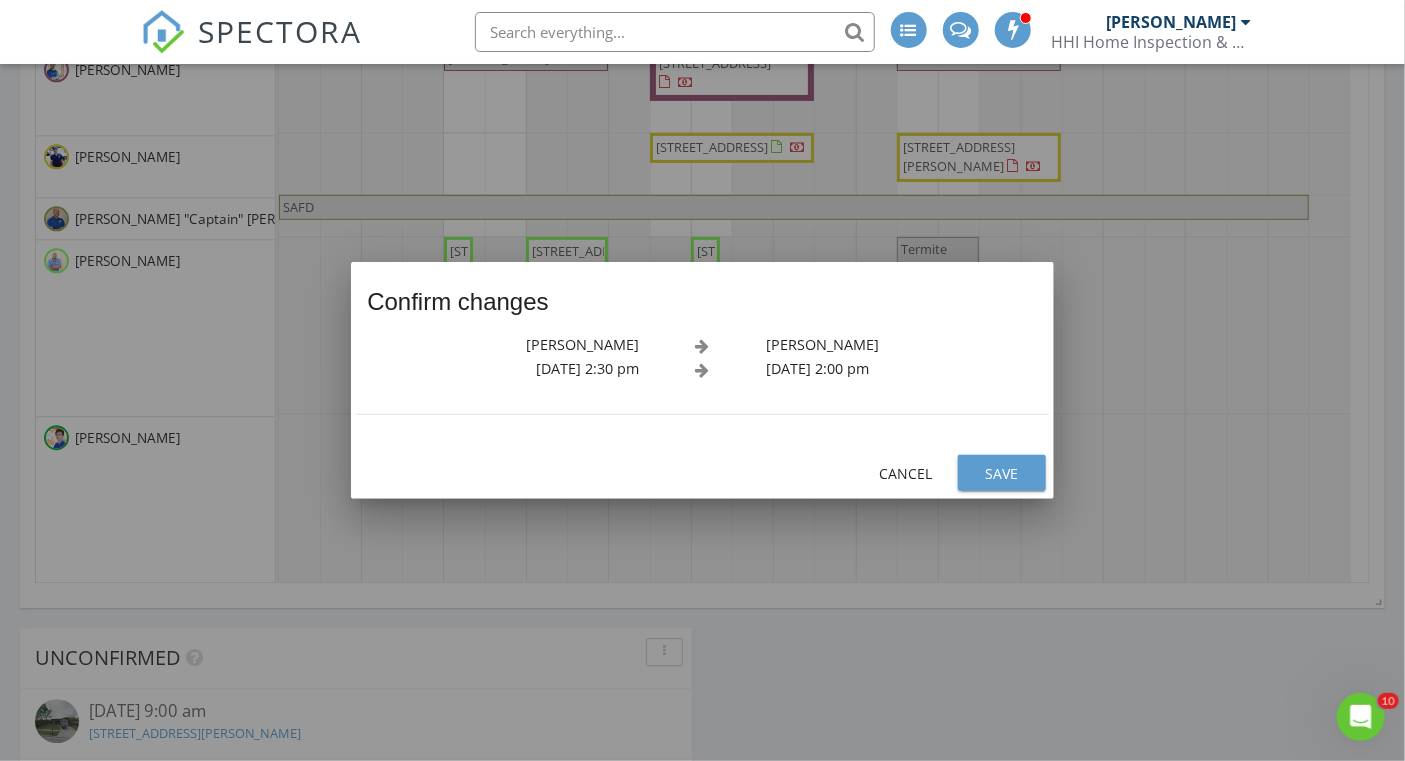 scroll, scrollTop: 80, scrollLeft: 0, axis: vertical 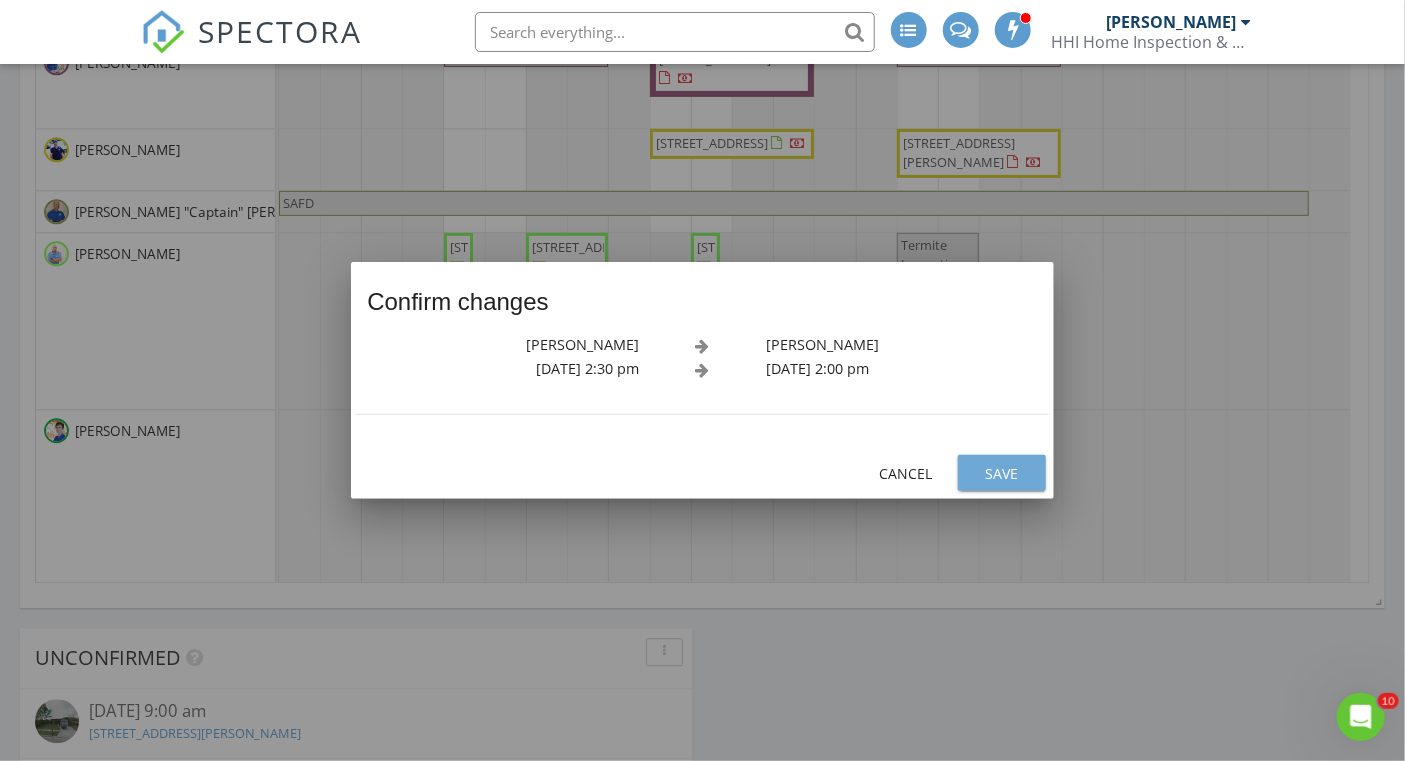 click on "Save" at bounding box center (1002, 473) 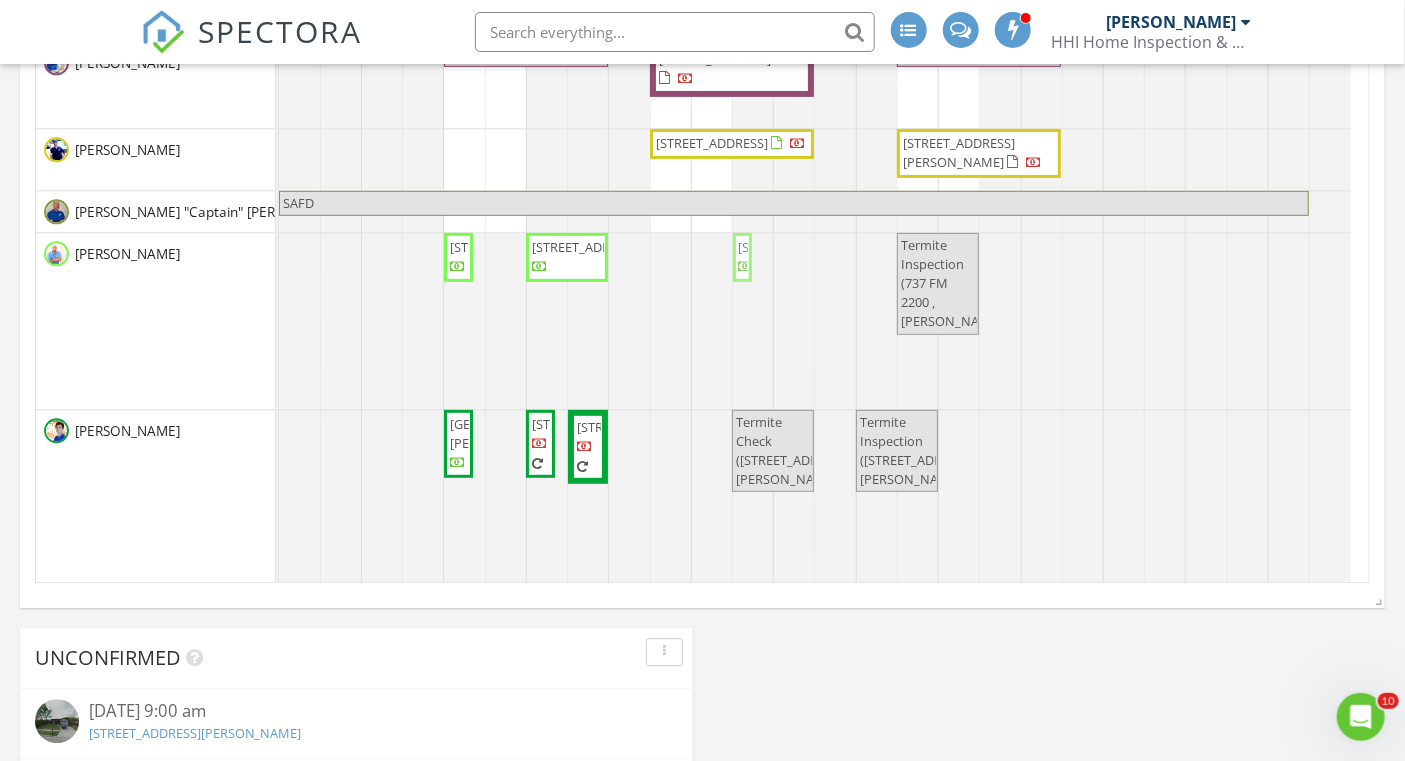 drag, startPoint x: 703, startPoint y: 275, endPoint x: 761, endPoint y: 273, distance: 58.034473 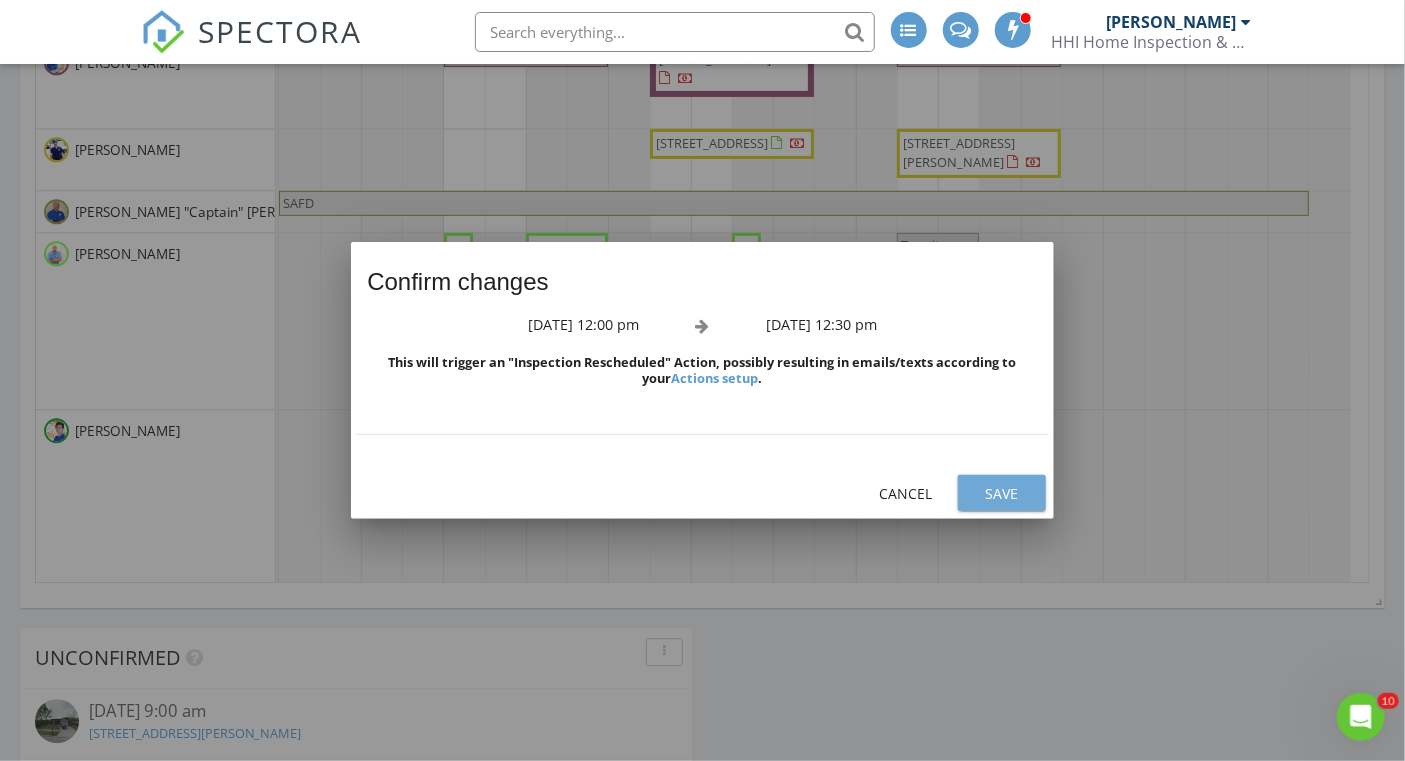 click on "Save" at bounding box center (1002, 493) 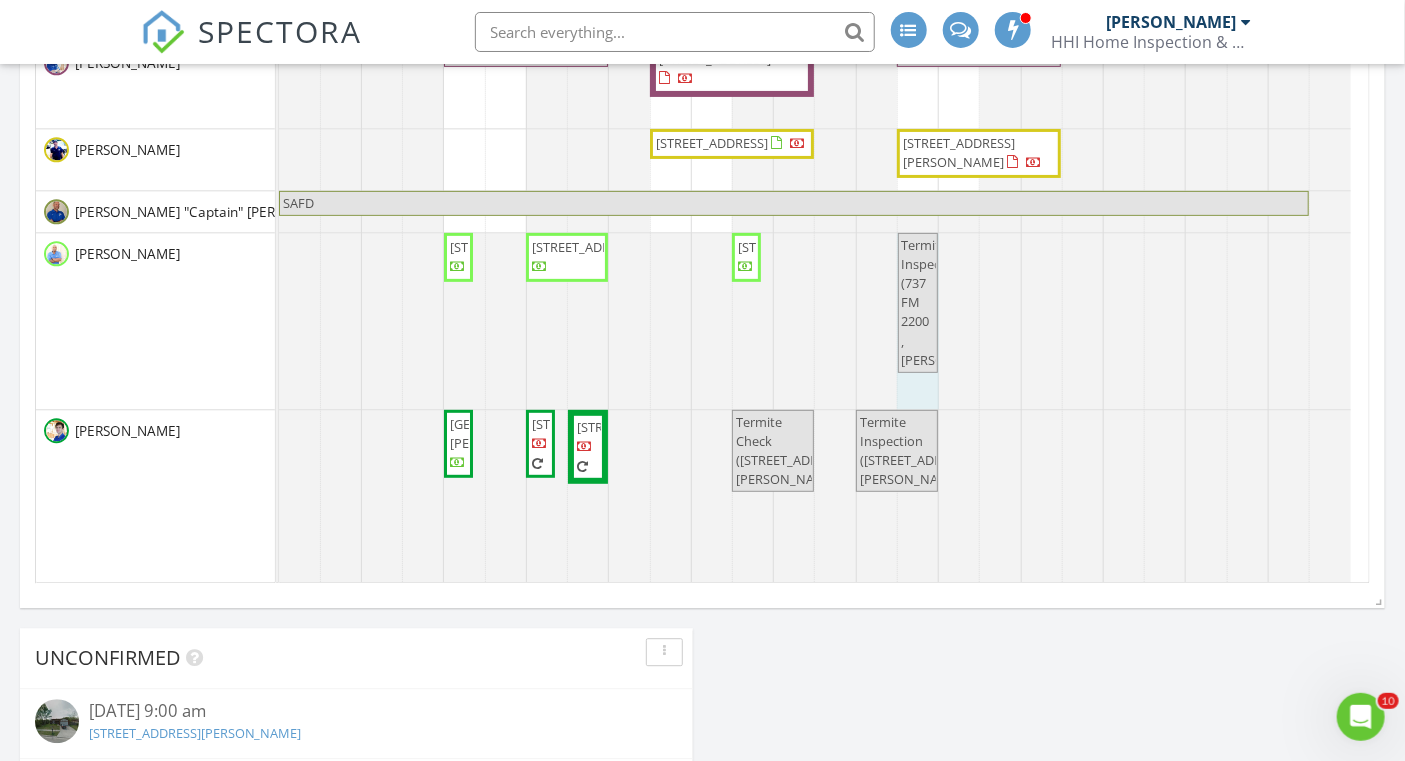 drag, startPoint x: 976, startPoint y: 266, endPoint x: 928, endPoint y: 266, distance: 48 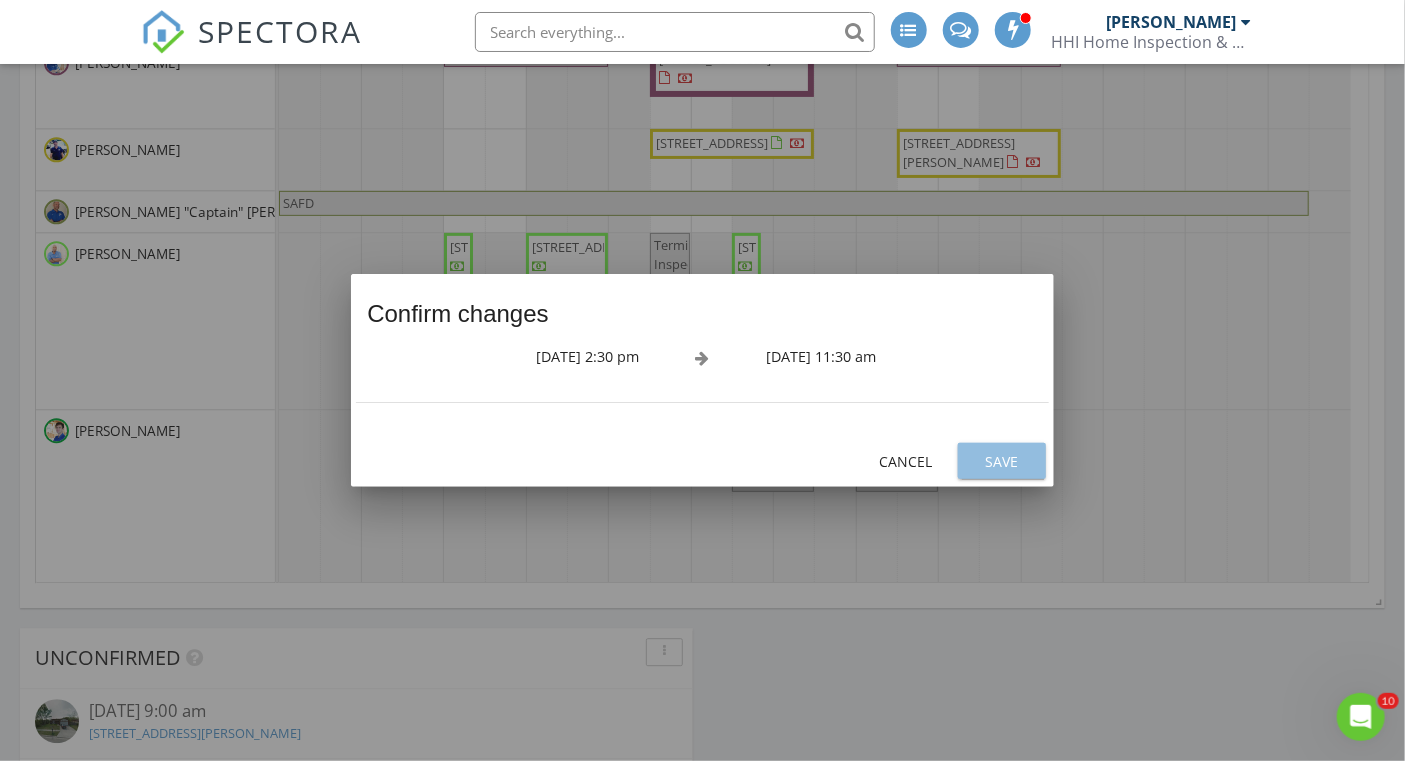click on "Save" at bounding box center (1002, 461) 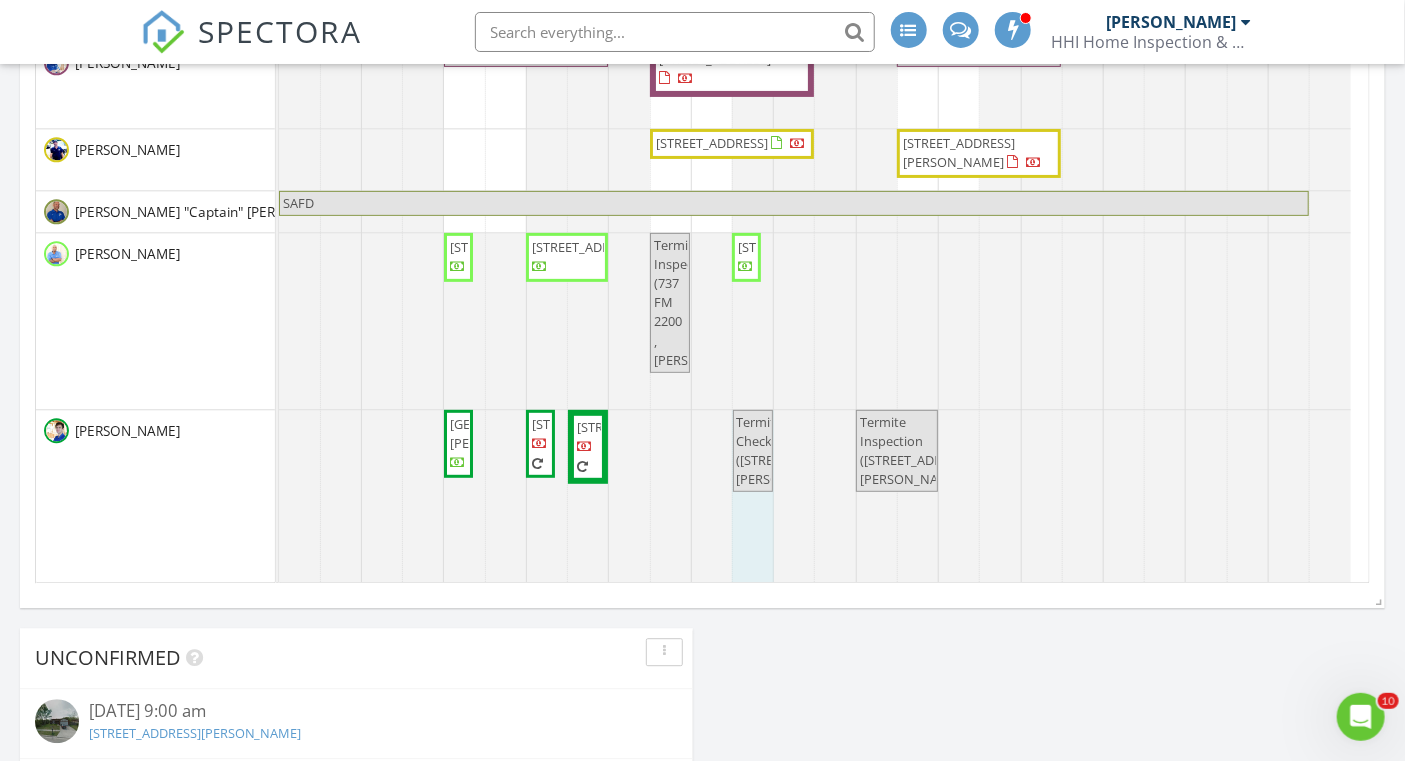drag, startPoint x: 810, startPoint y: 454, endPoint x: 760, endPoint y: 454, distance: 50 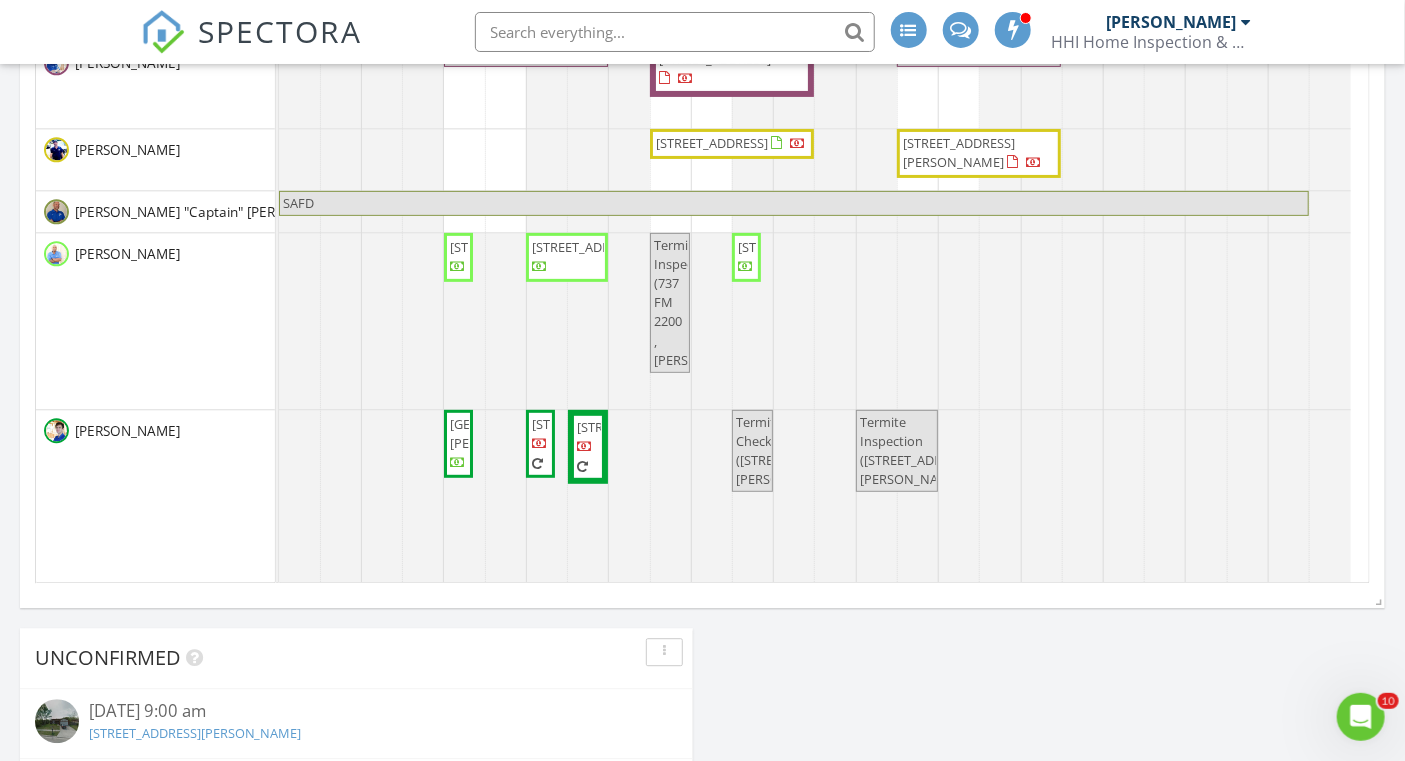 click on "Termite Check ([STREET_ADDRESS][PERSON_NAME])" at bounding box center (794, 451) 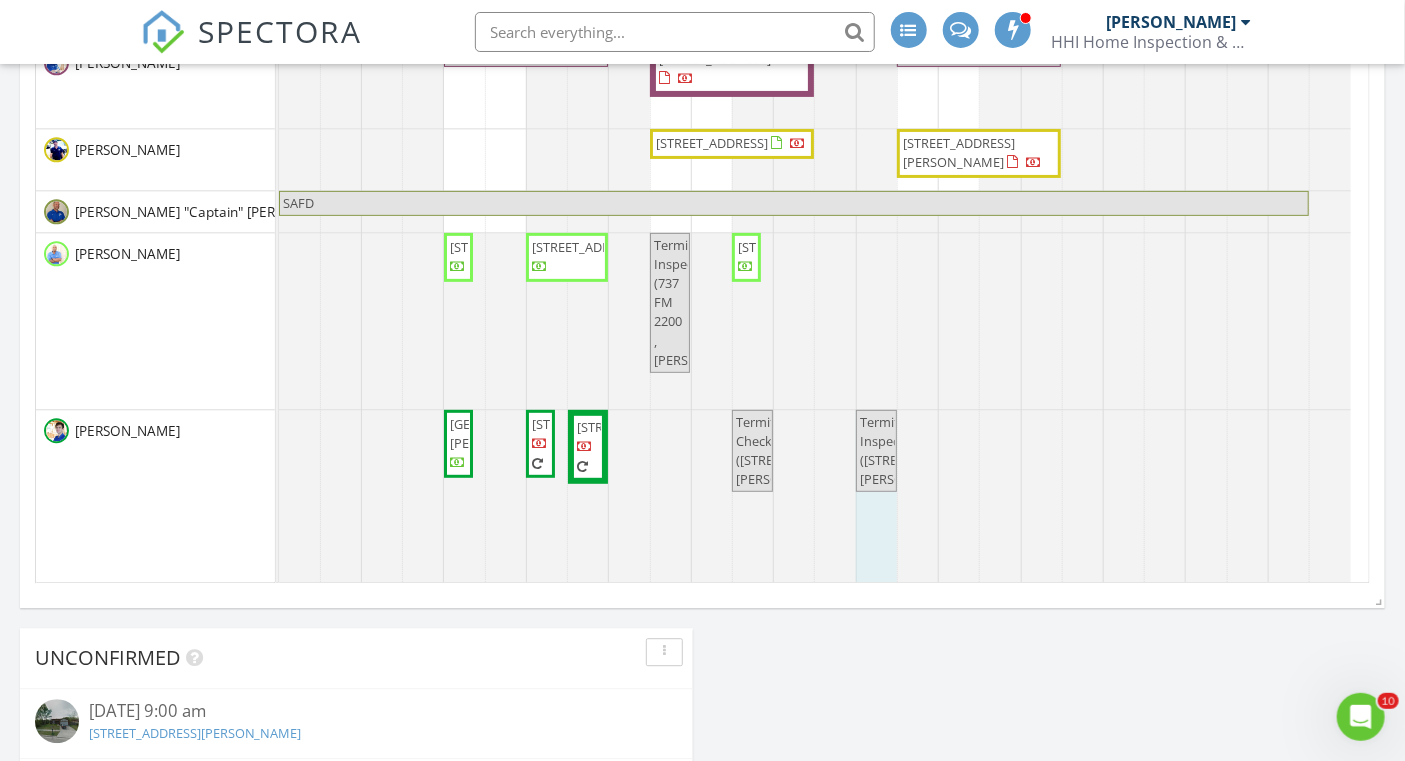 drag, startPoint x: 934, startPoint y: 454, endPoint x: 885, endPoint y: 454, distance: 49 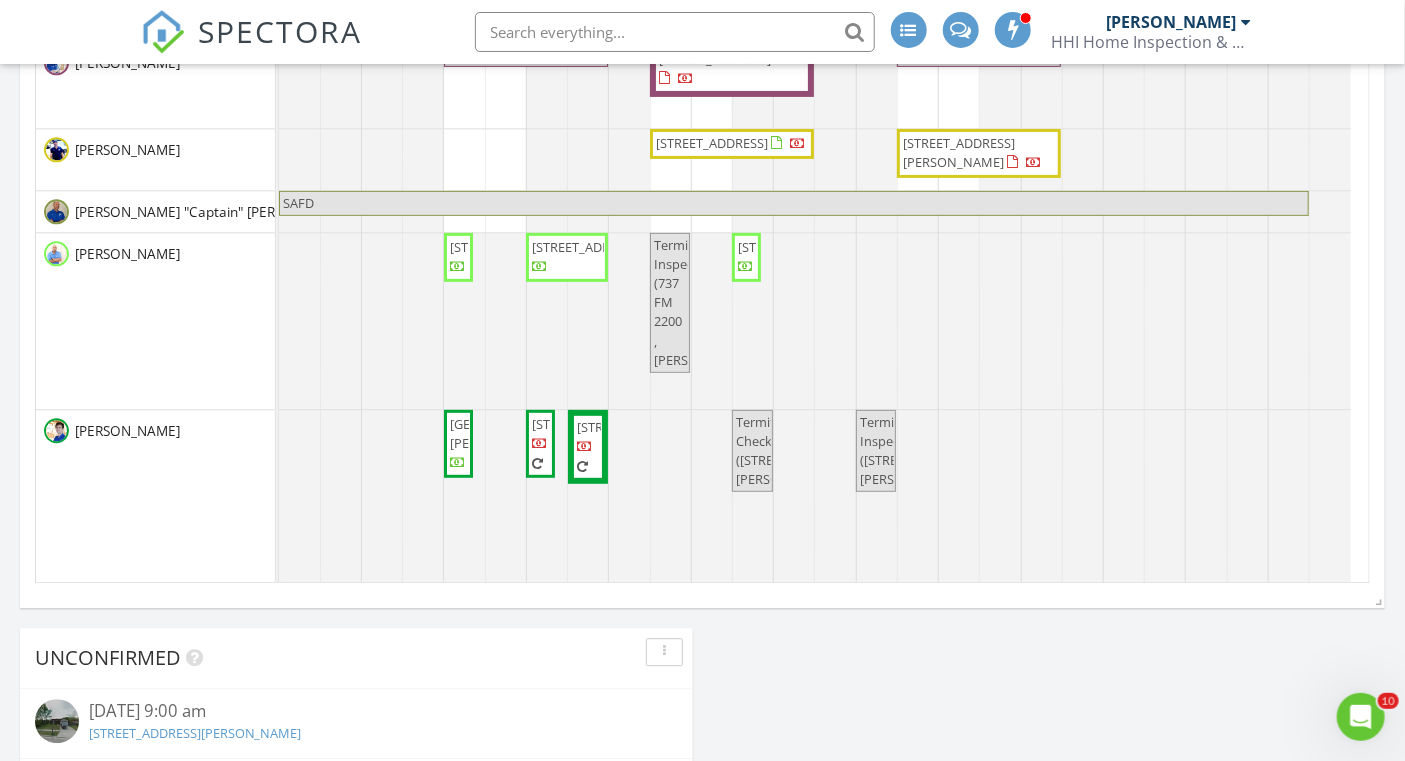 click on "Termite Inspection ([STREET_ADDRESS][PERSON_NAME])" at bounding box center [918, 451] 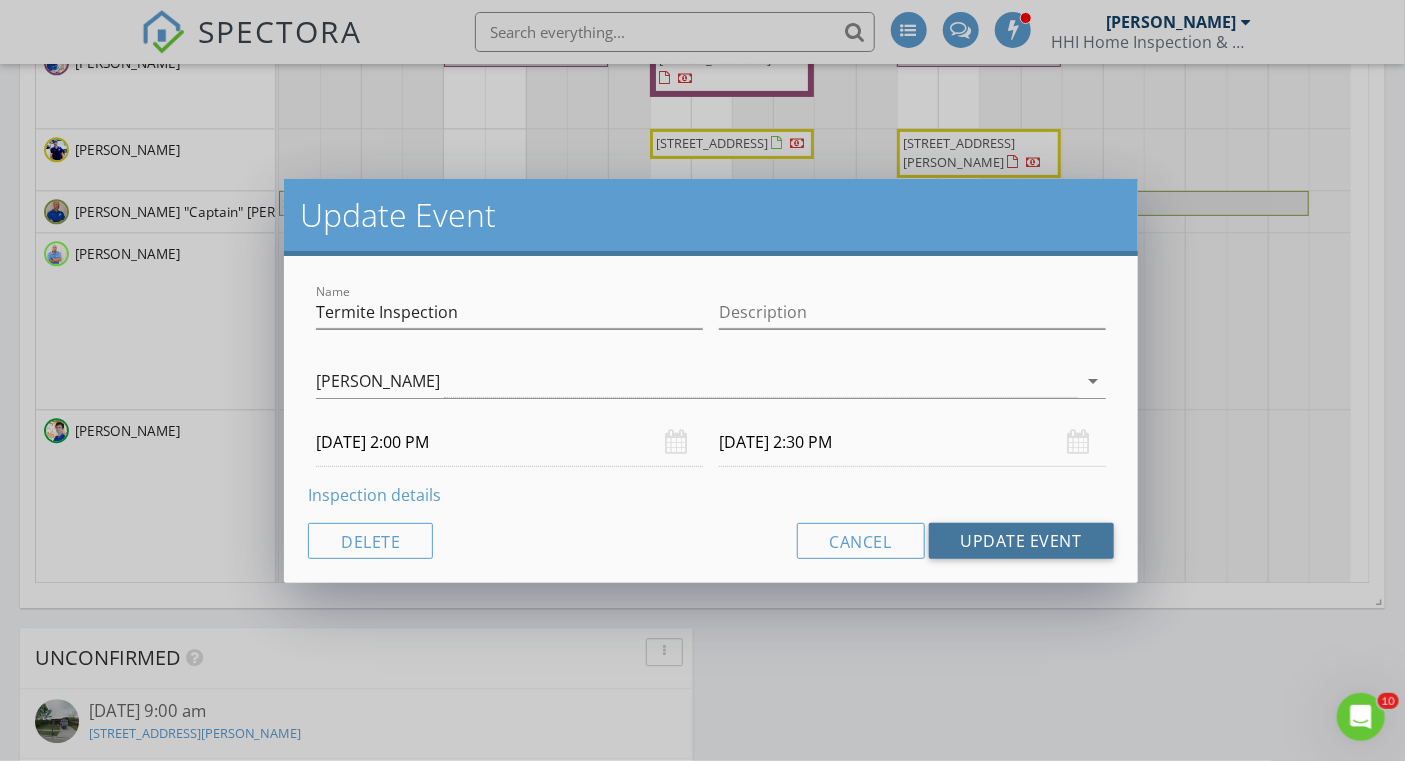click on "Update Event" at bounding box center (1021, 541) 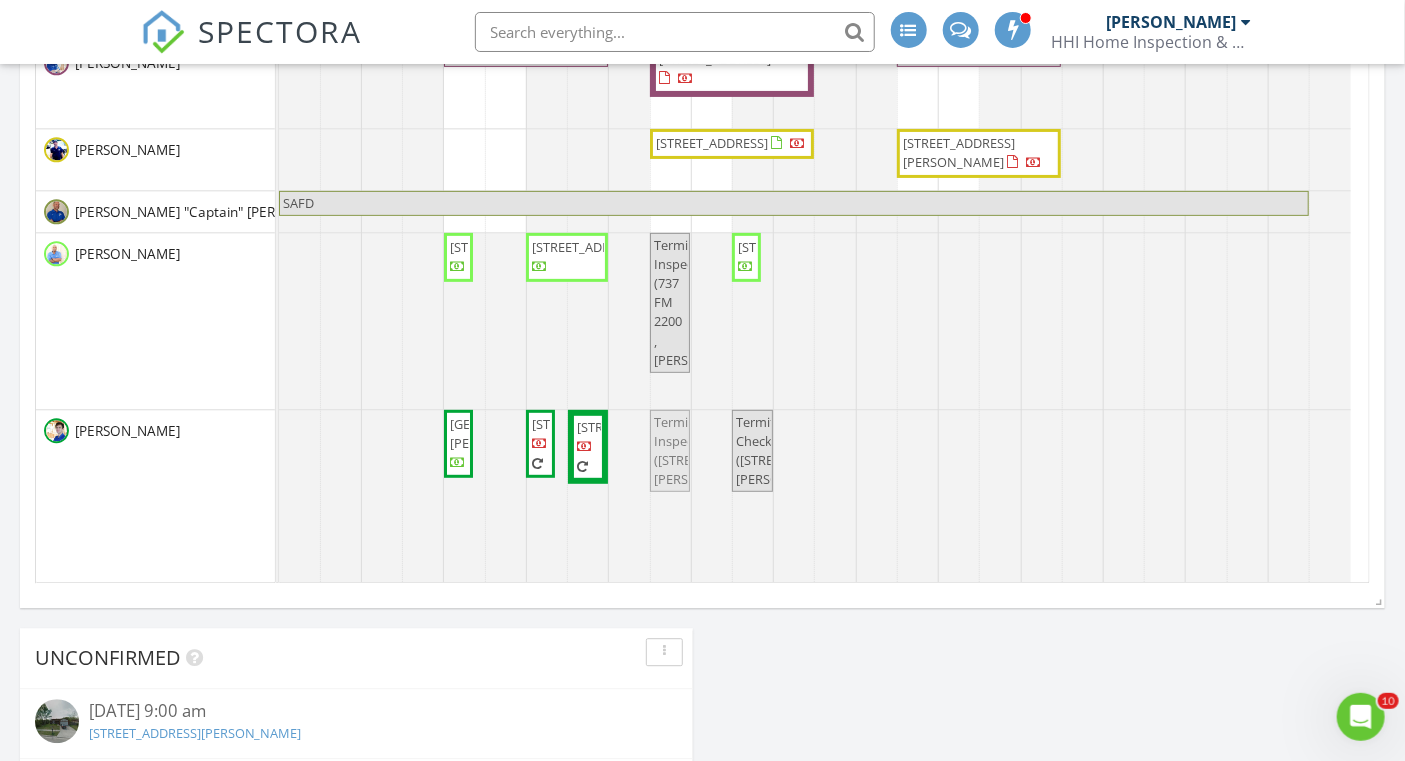 drag, startPoint x: 888, startPoint y: 507, endPoint x: 676, endPoint y: 490, distance: 212.68051 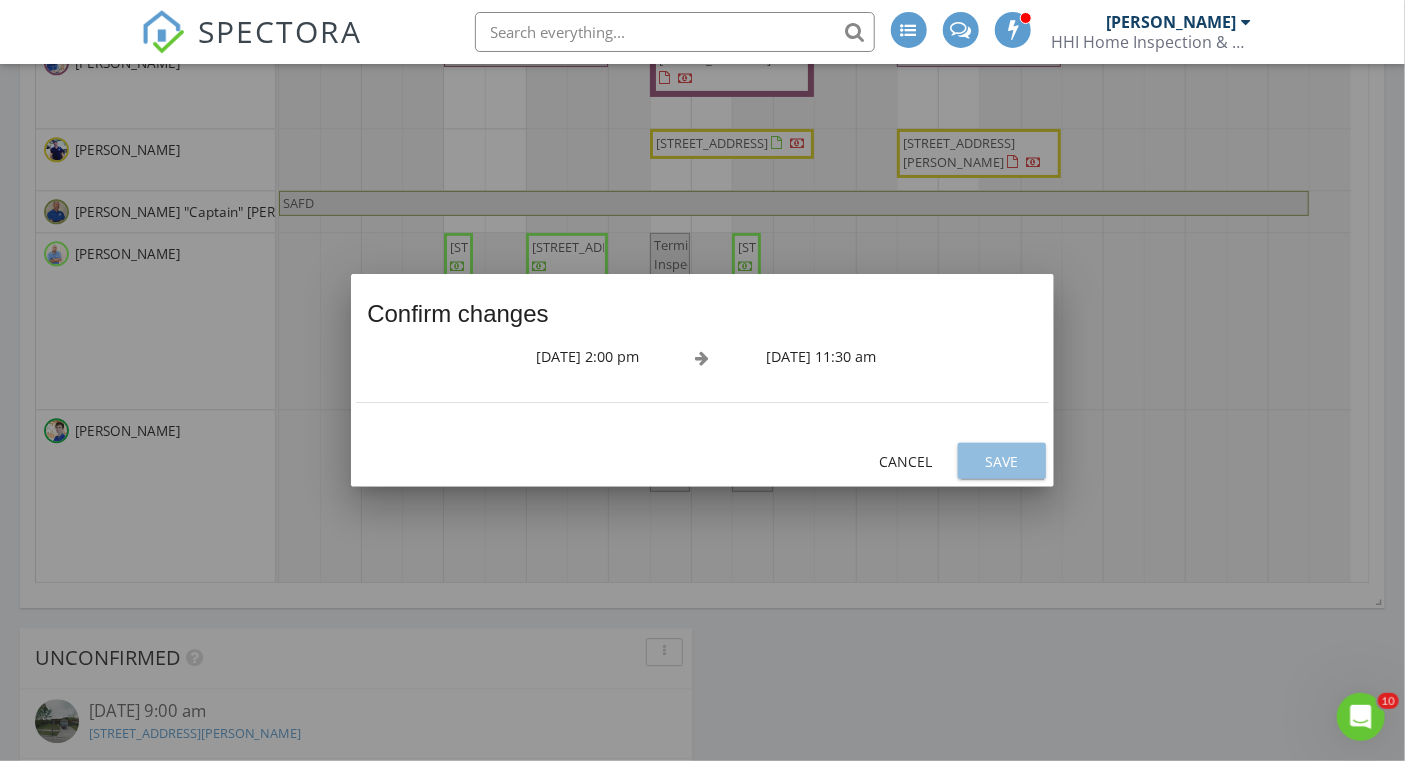click on "Save" at bounding box center (1002, 461) 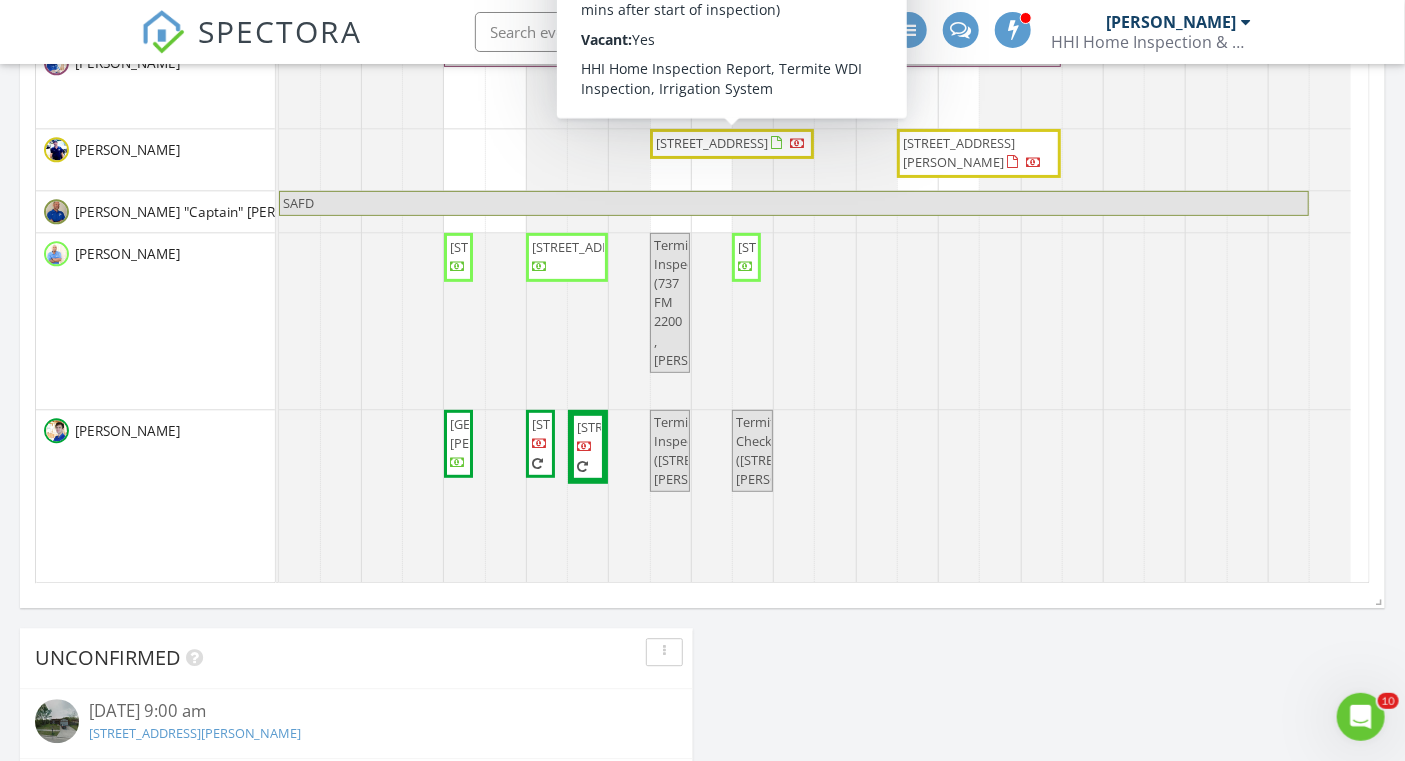 click at bounding box center (675, 32) 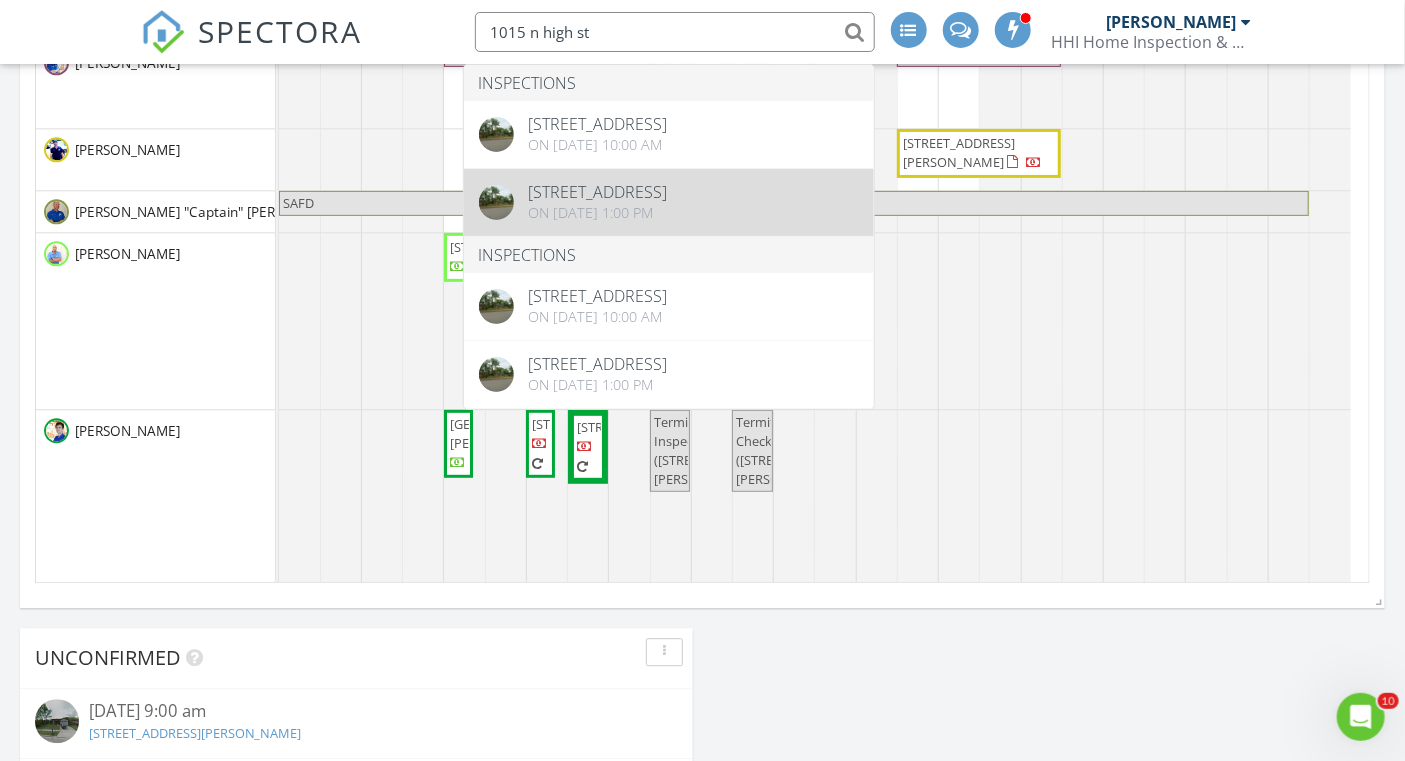 type on "1015 n high st" 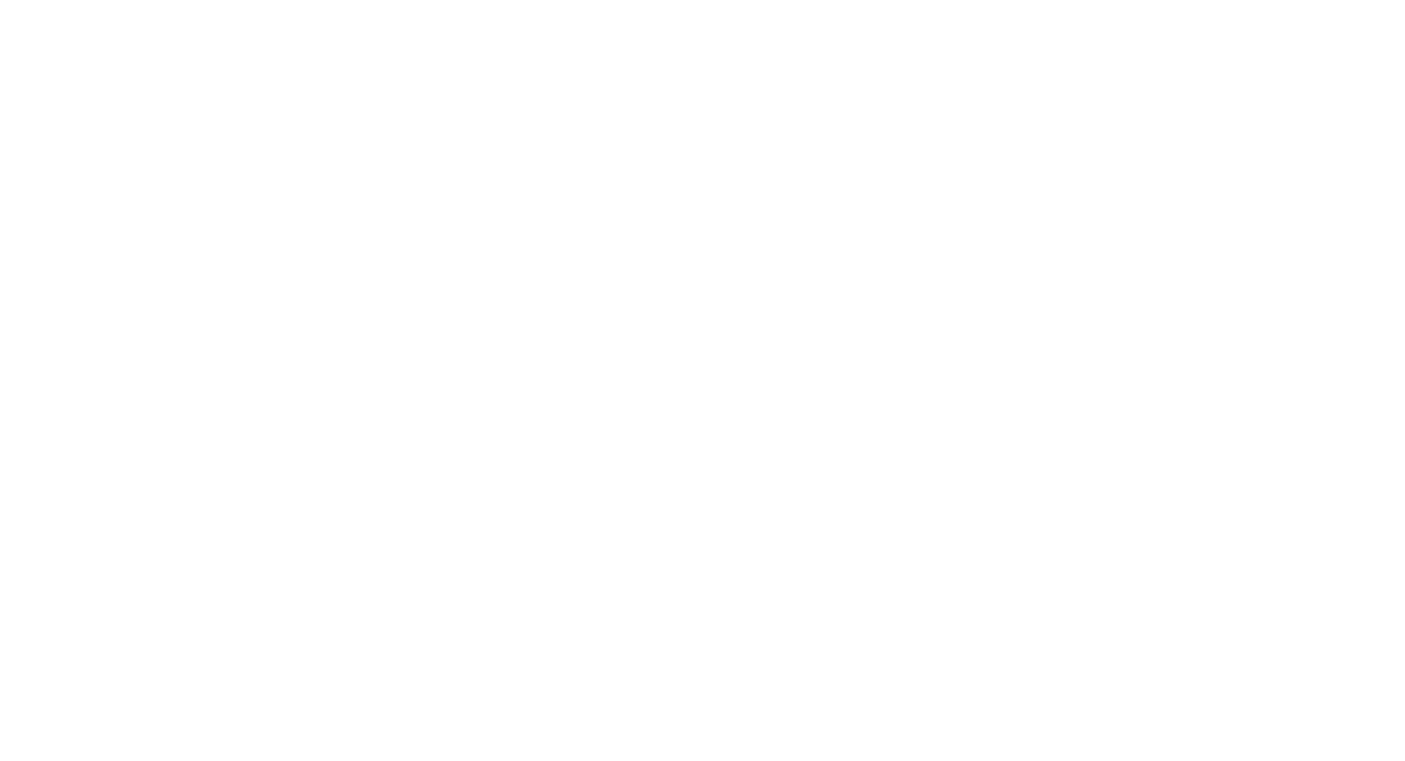 scroll, scrollTop: 0, scrollLeft: 0, axis: both 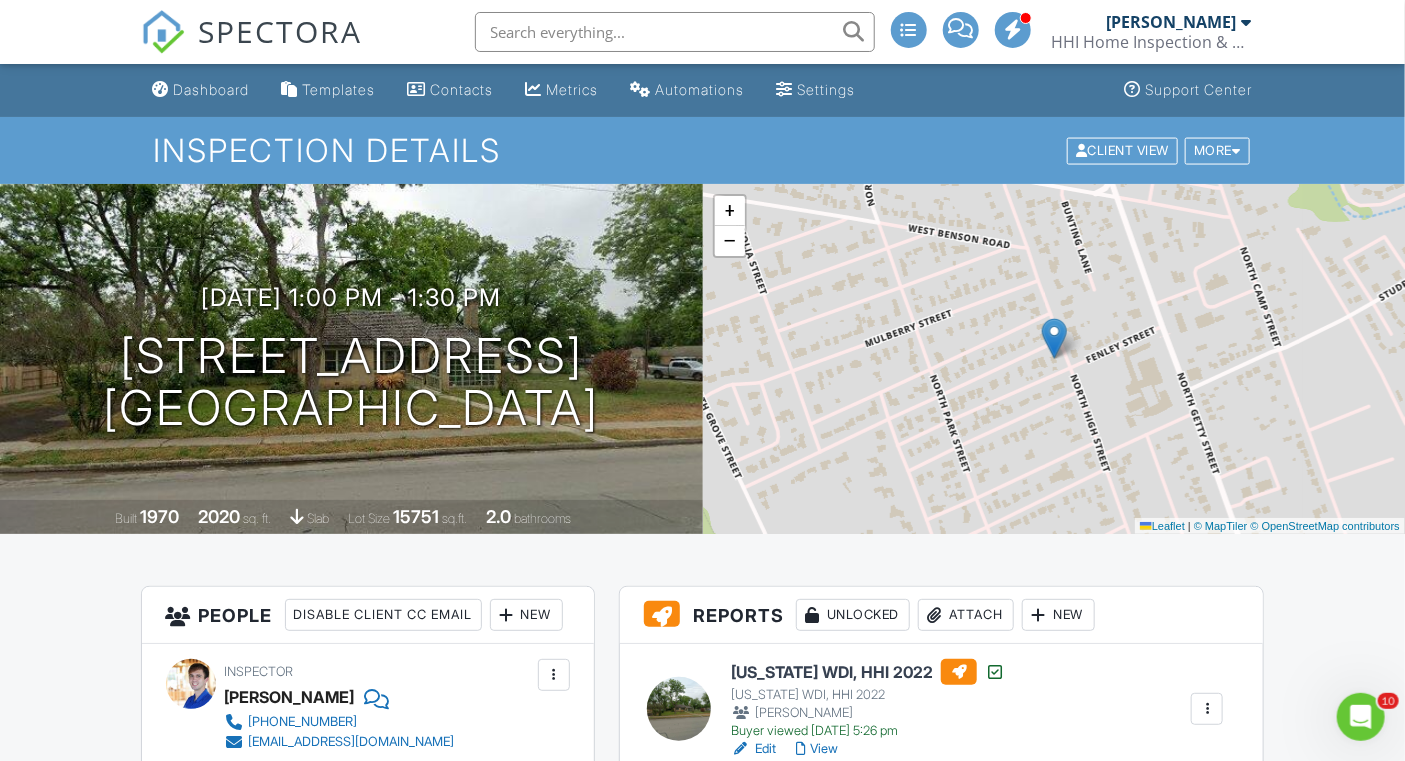 click on "SPECTORA" at bounding box center [281, 31] 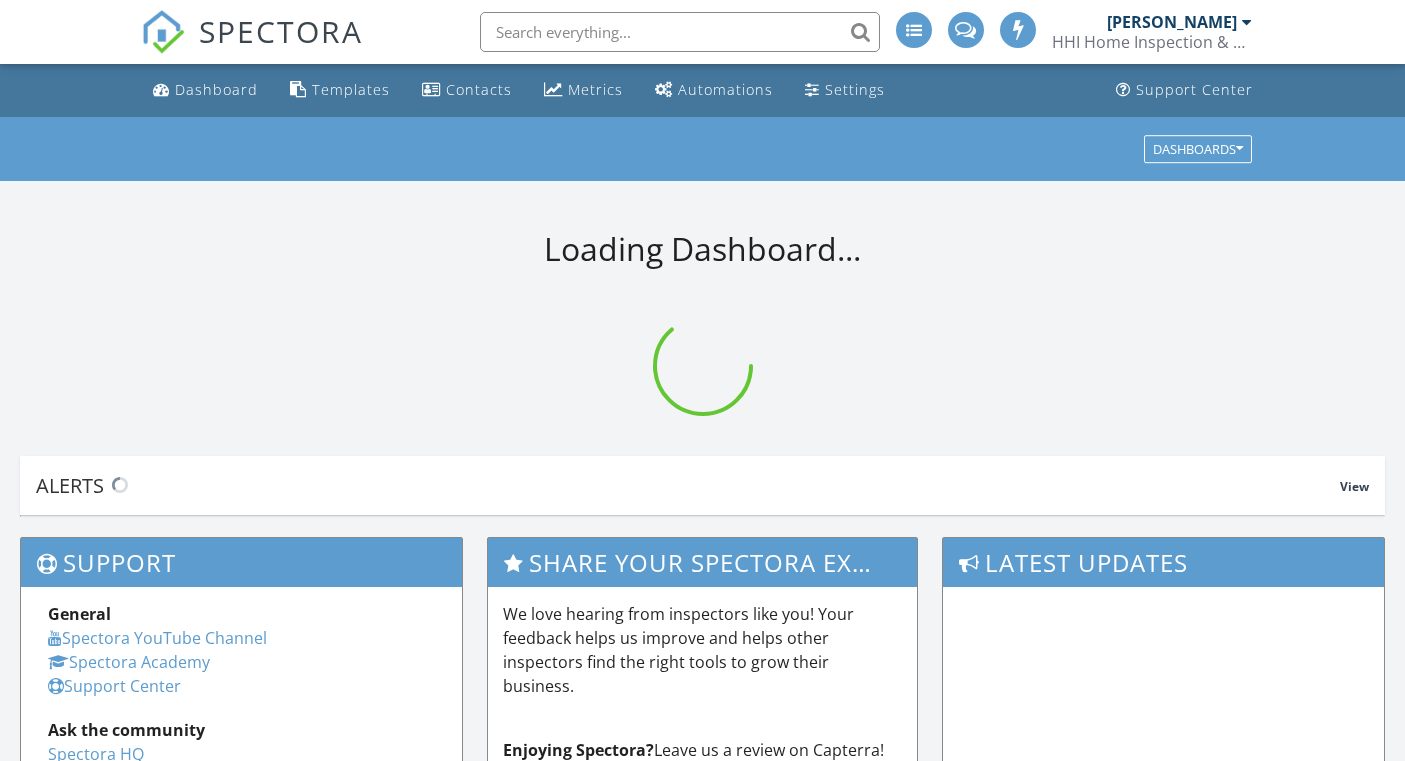scroll, scrollTop: 0, scrollLeft: 0, axis: both 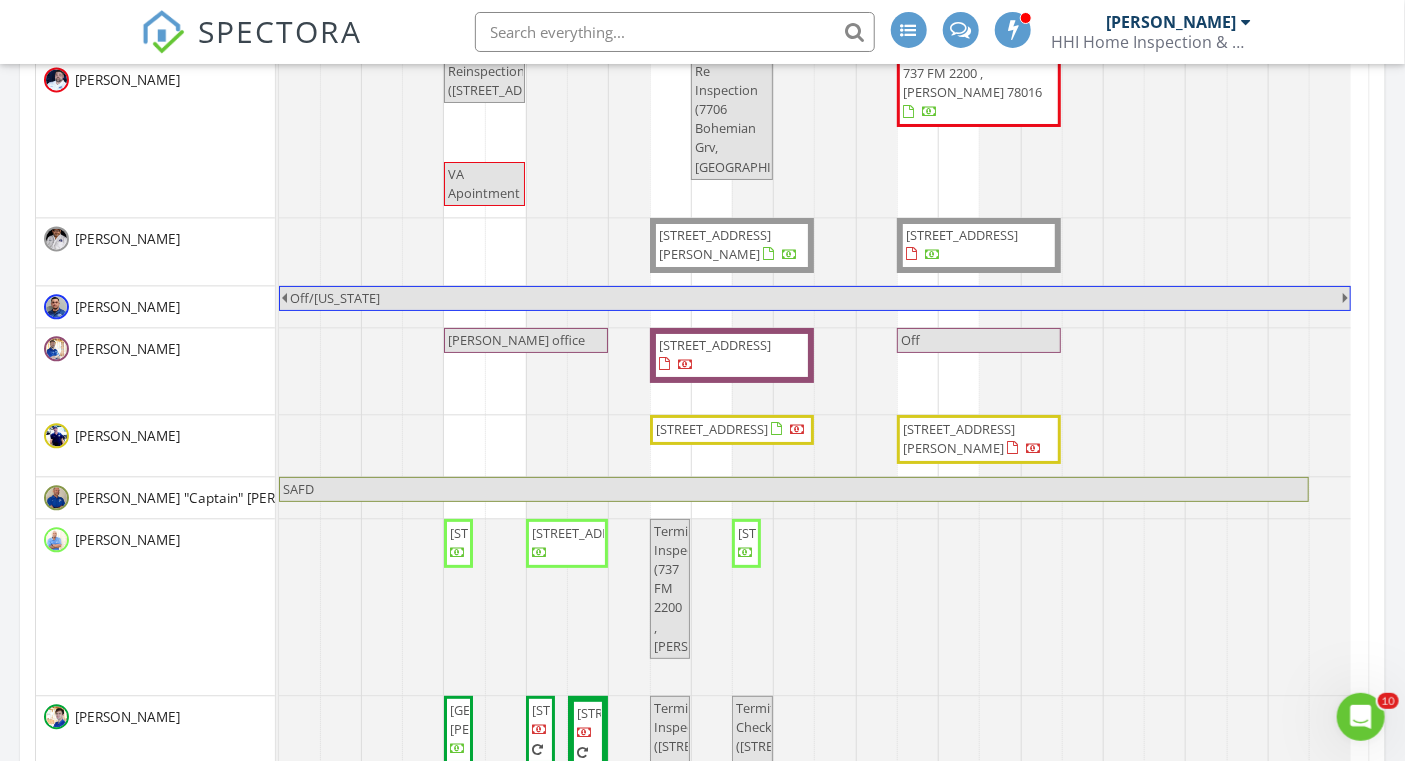 click at bounding box center [675, 32] 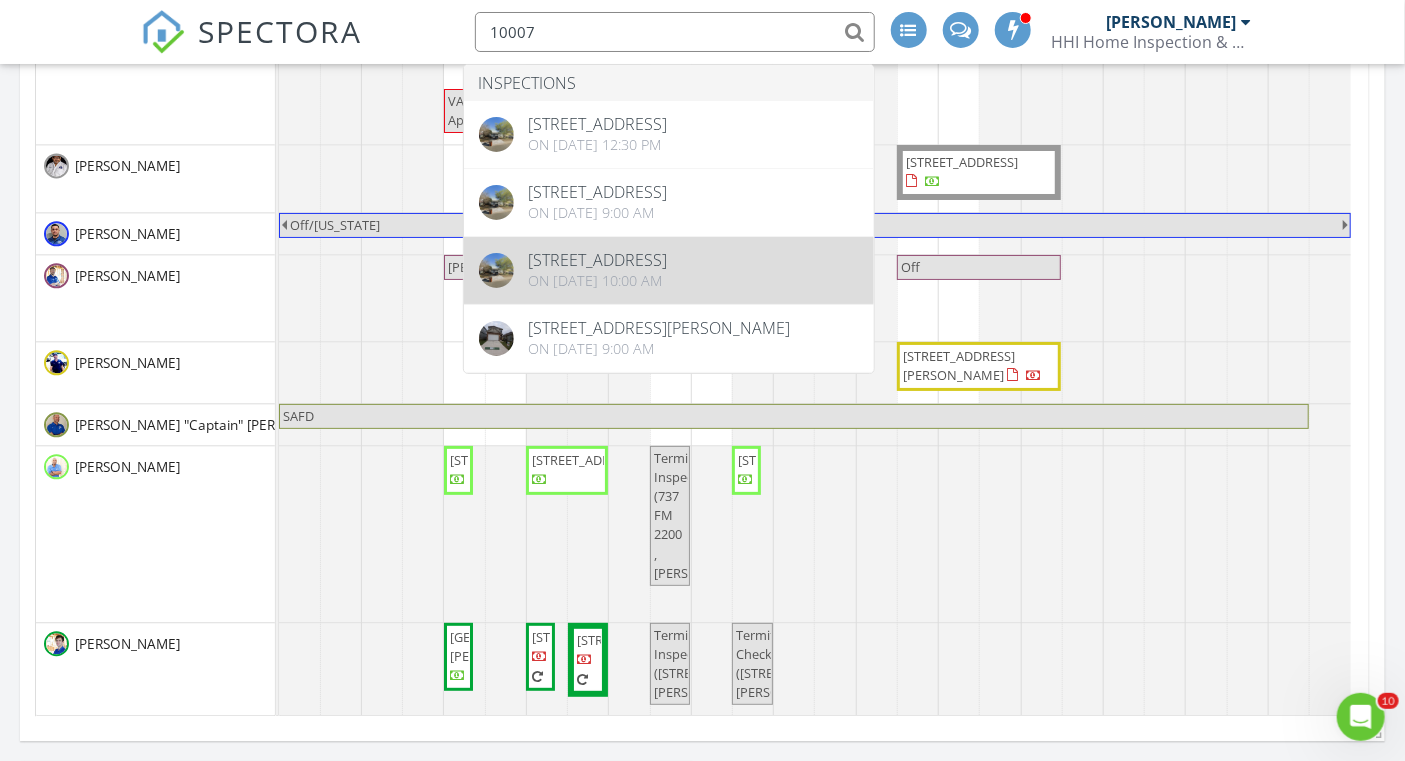 scroll, scrollTop: 1837, scrollLeft: 0, axis: vertical 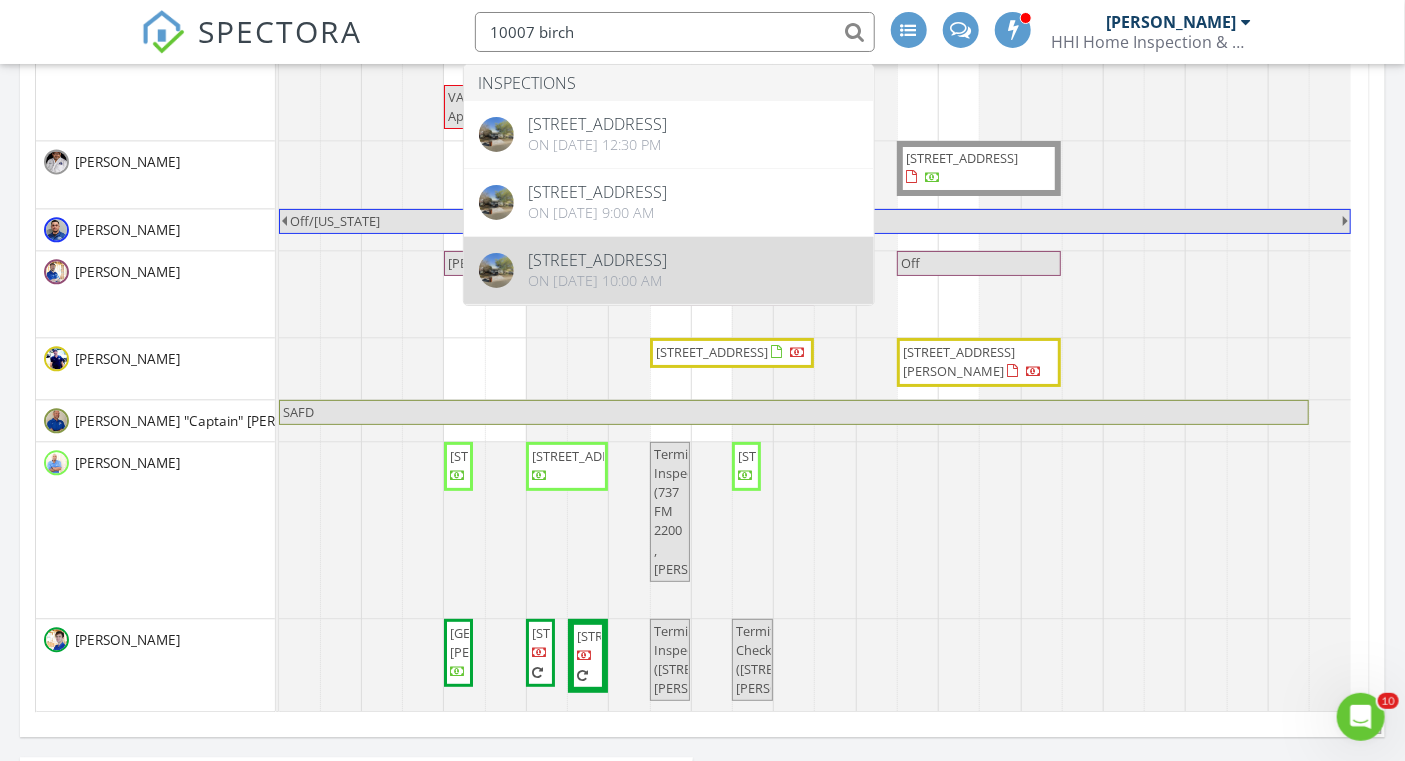 type on "10007 birch" 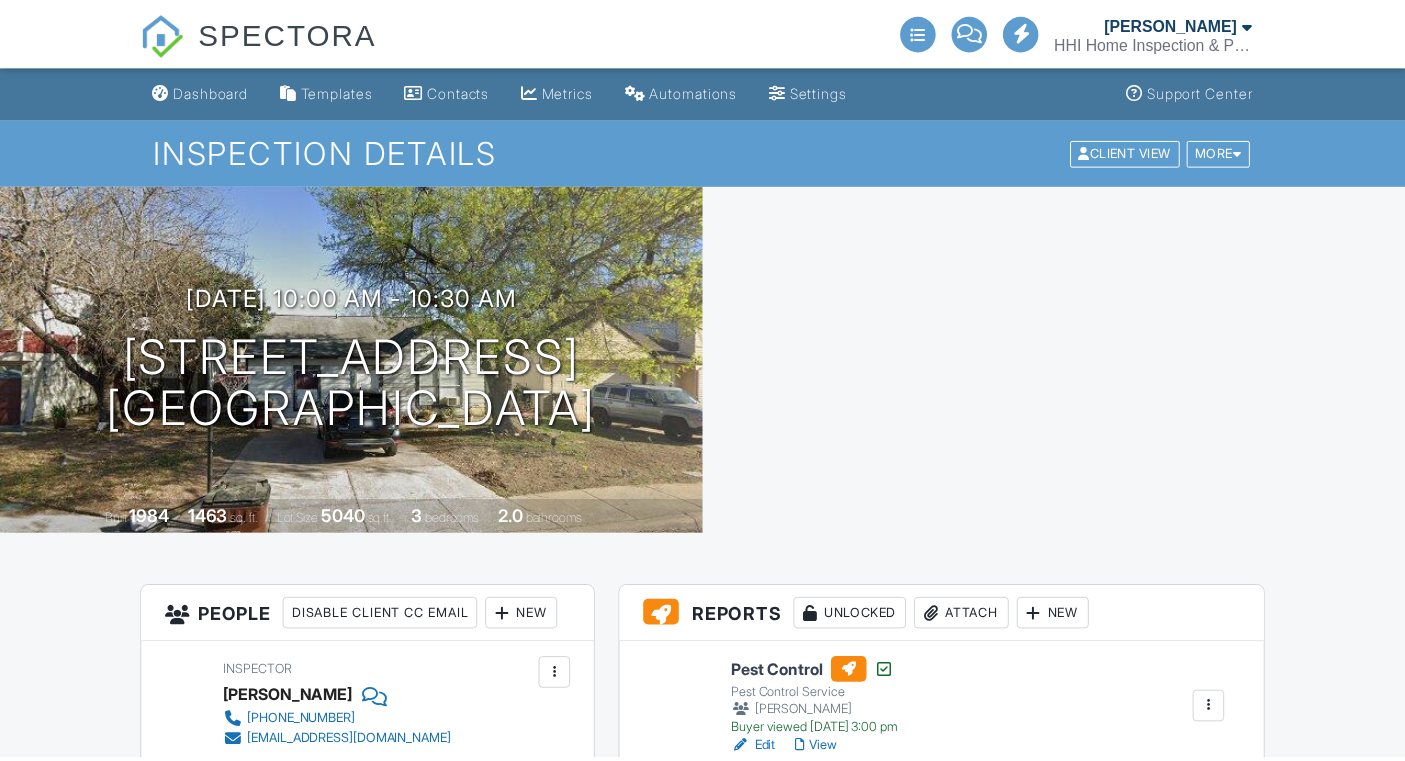 scroll, scrollTop: 876, scrollLeft: 0, axis: vertical 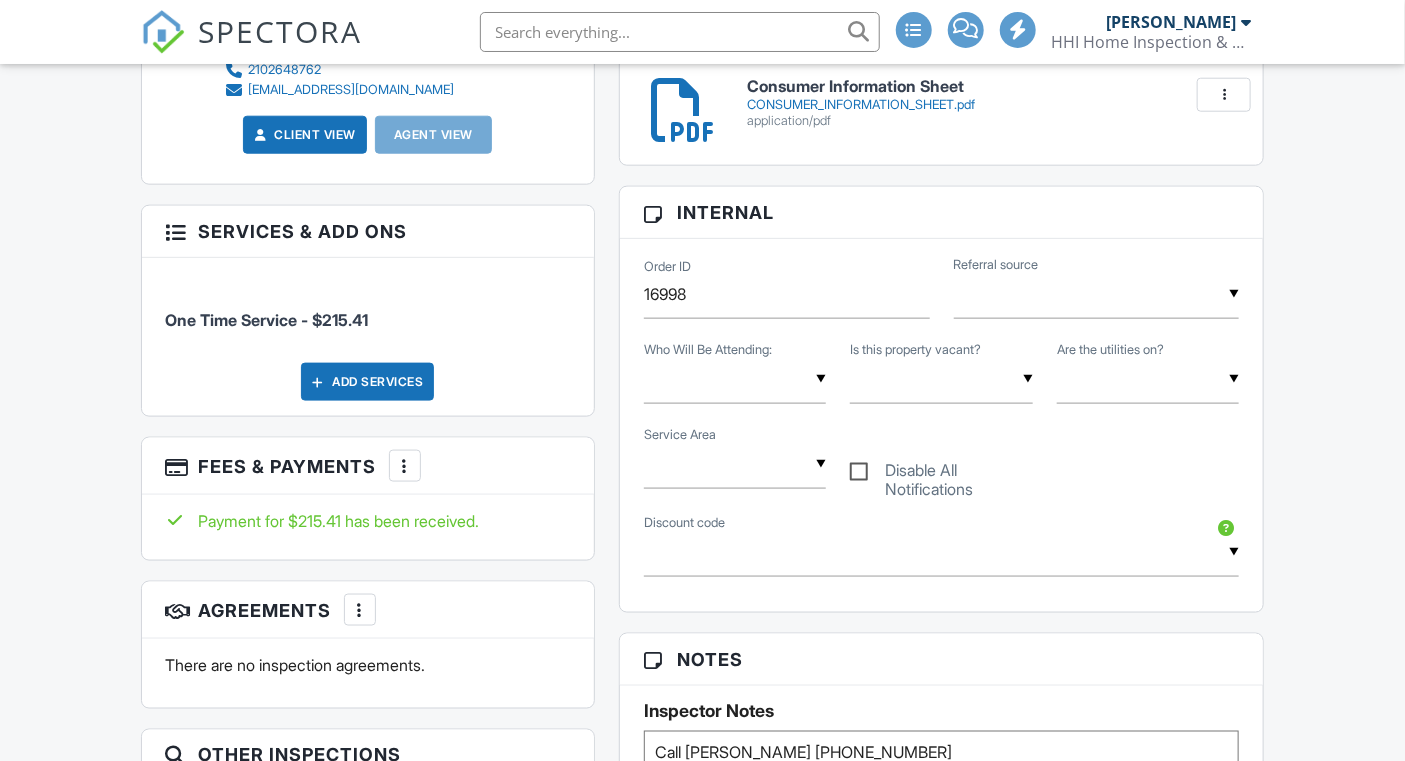 click on "Reports
Unlocked
Attach
New
Pest Control
Pest Control Service
Curtis Haby
Buyer viewed 06/23/2025  3:00 pm
Edit
View
Assign Inspectors
Copy
Reinspection Report
View Log
RRB Log
Delete
Published at 06/10/2025  4:28 PM
Resend Email/Text
Publish report?
Before publishing from the web, click "Preview/Publish" in the Report Editor to save your changes ( don't know where that is? ). If this is not clicked, your latest changes may not appear in the report.
This will make this report available to your client and/or agent. It will not send out a notification.
To send an email, use 'Publish All' below or jump into the report and use the 'Publish' button there.
Cancel
Publish
Share archived report
To
Subject
Inspection Report For 10007 Birch Field Dr, San Antonio, TX 78245" at bounding box center [942, 687] 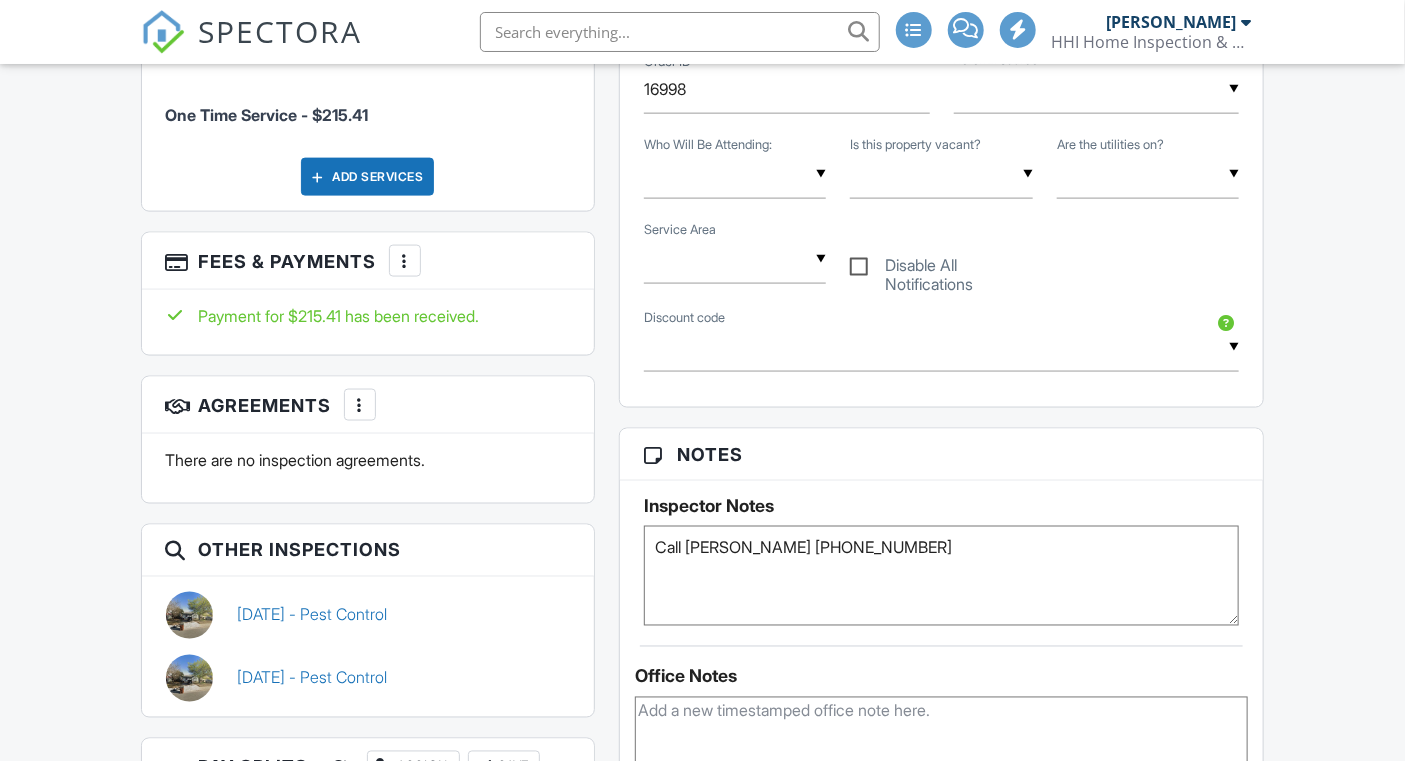 scroll, scrollTop: 0, scrollLeft: 0, axis: both 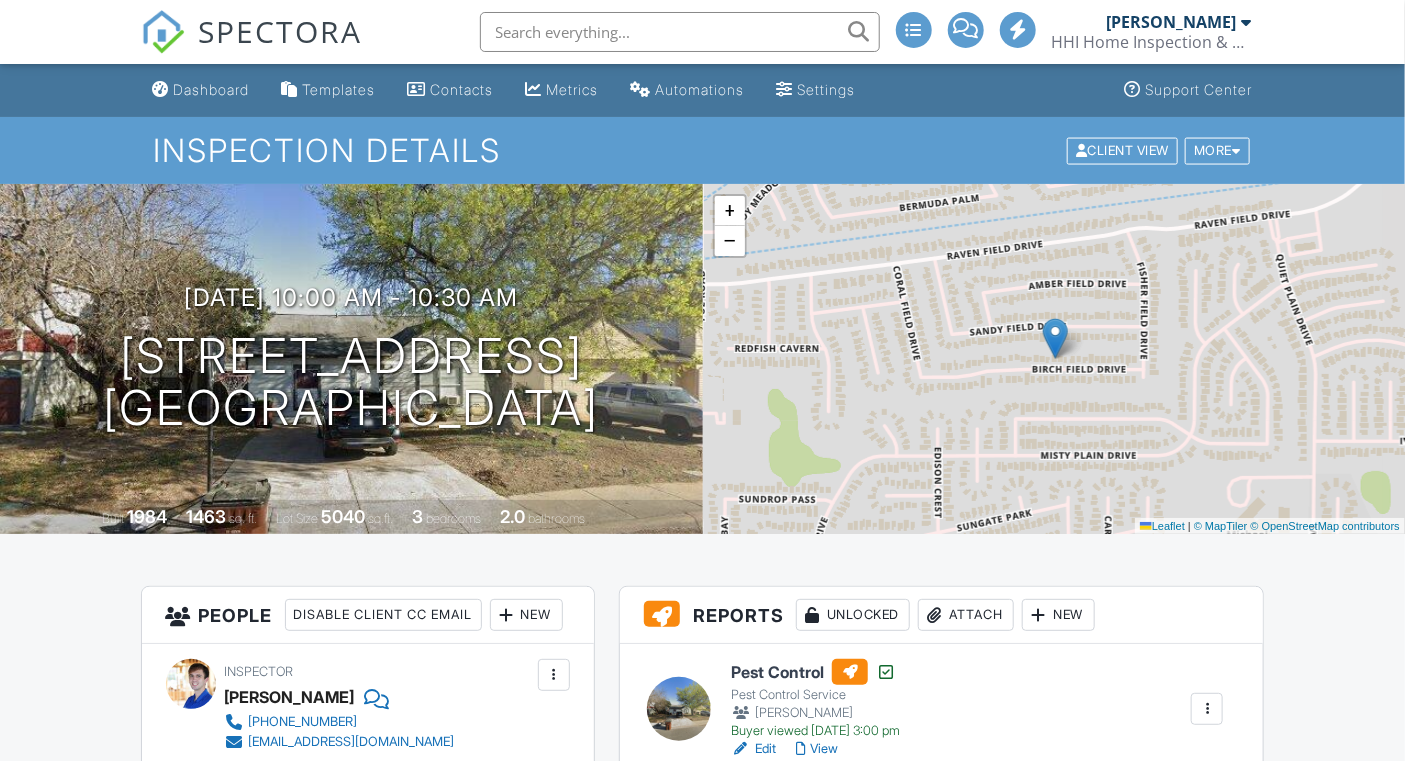 click on "SPECTORA" at bounding box center (281, 31) 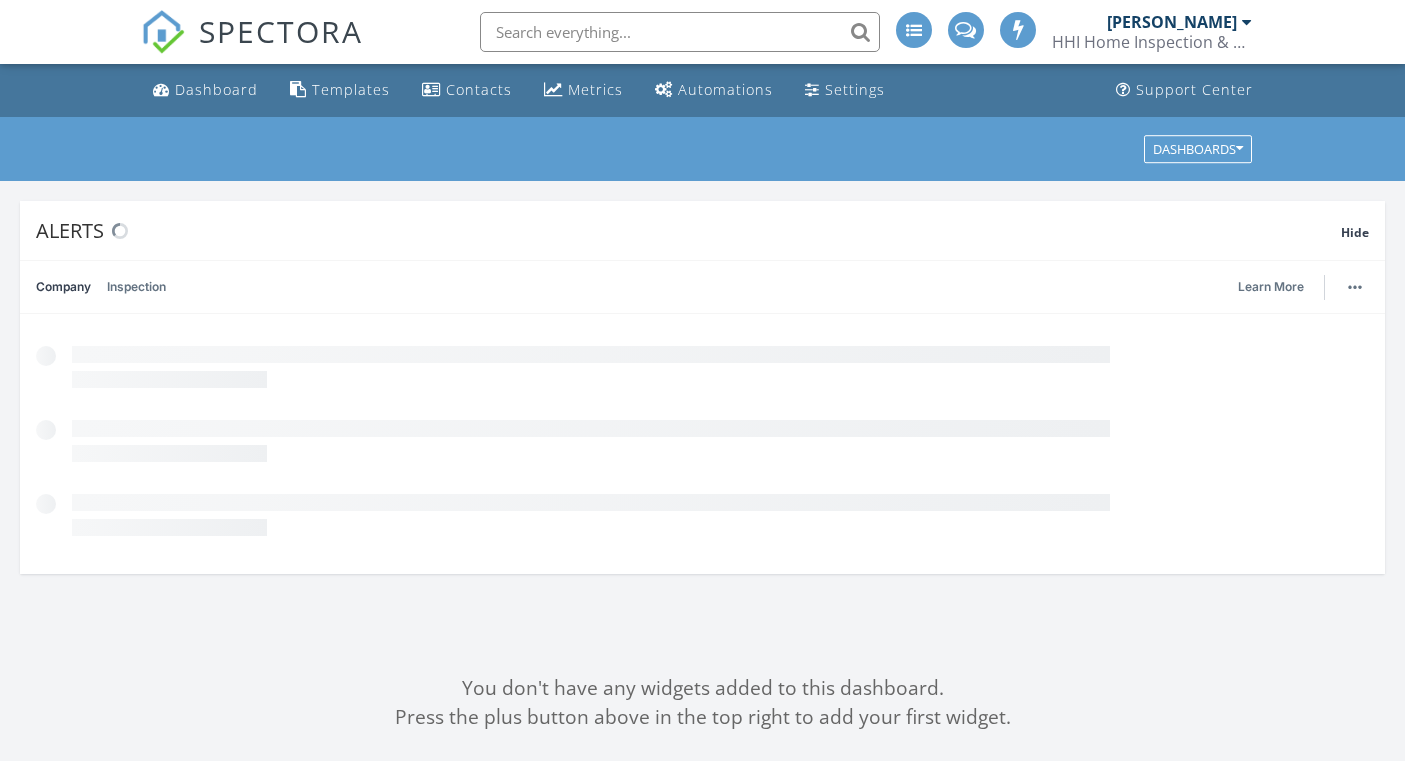scroll, scrollTop: 0, scrollLeft: 0, axis: both 